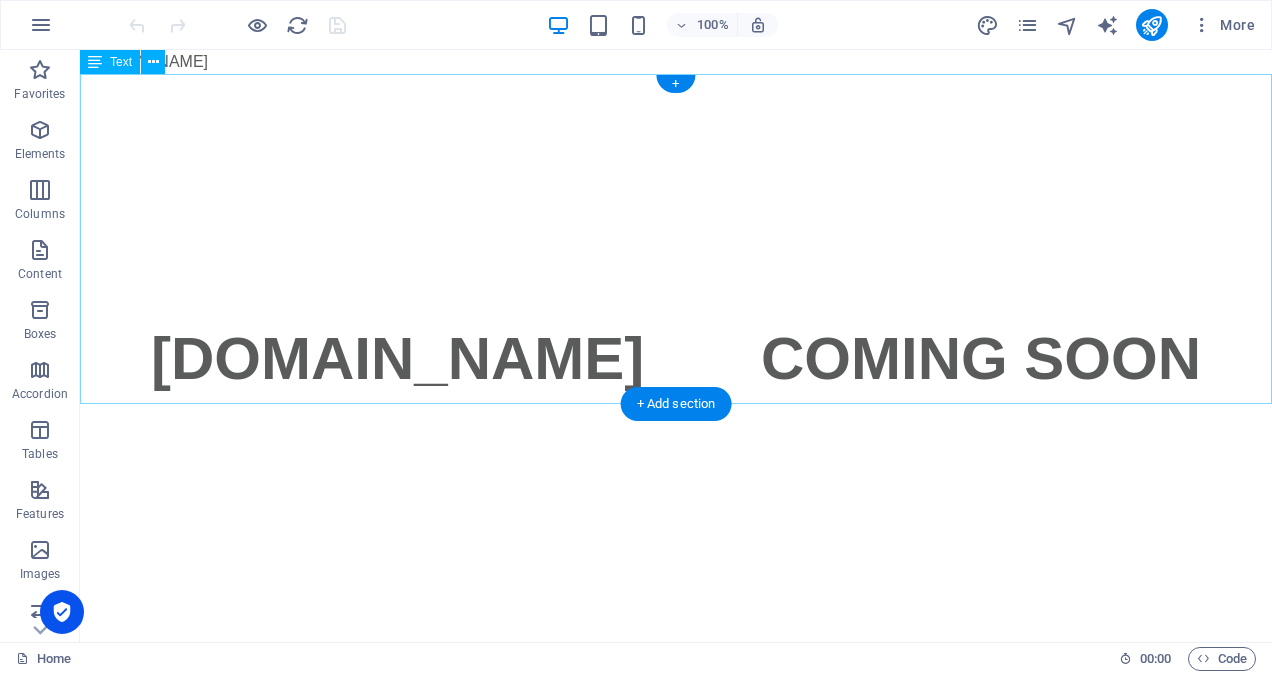 scroll, scrollTop: 0, scrollLeft: 0, axis: both 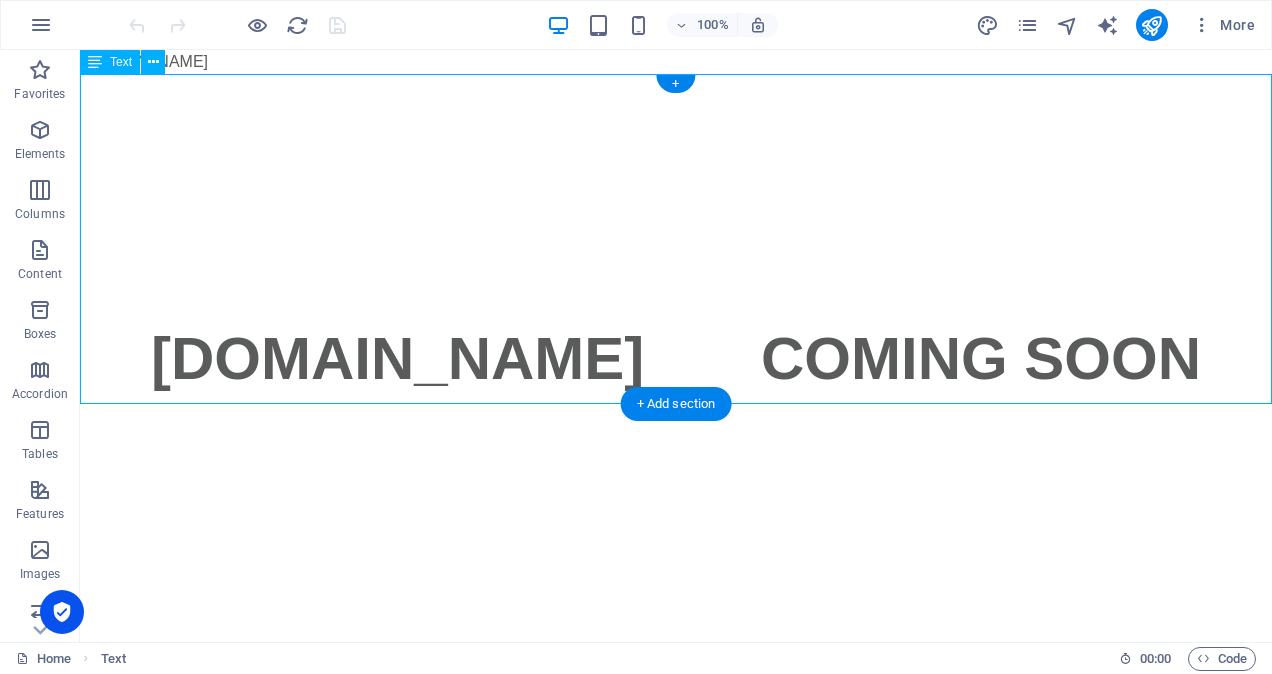 click on "TYGN.COM.AU       COMING SOON" at bounding box center (676, 239) 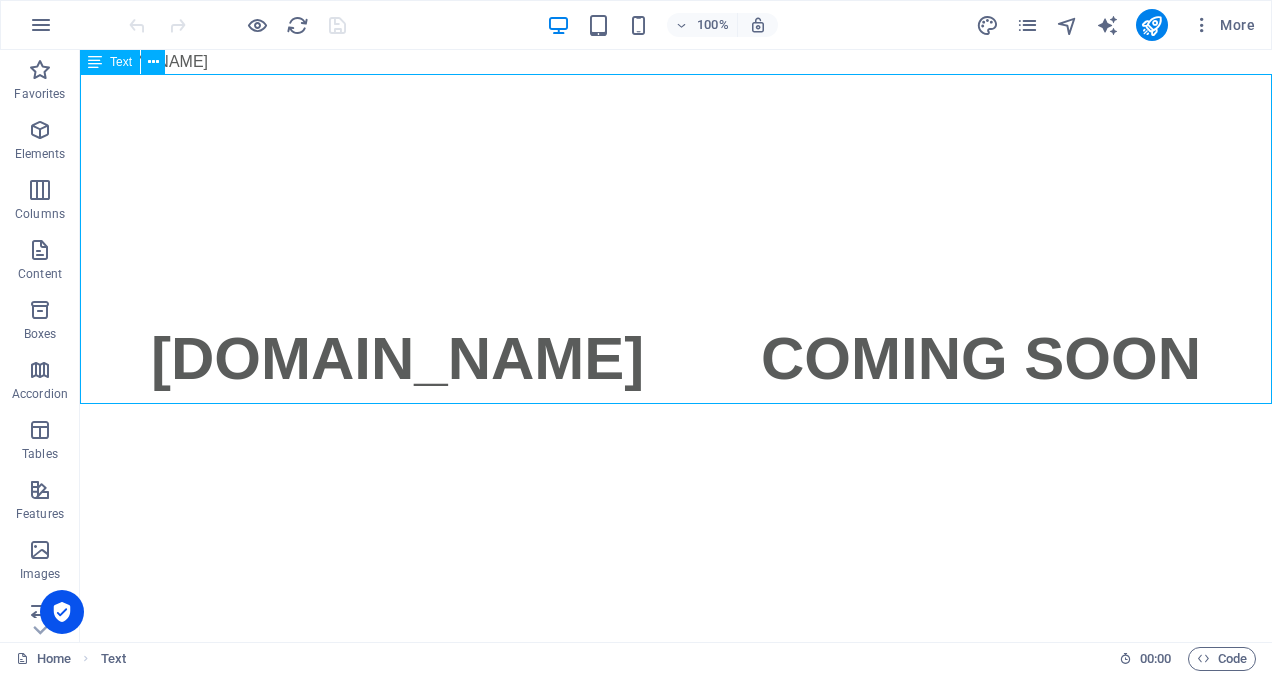click at bounding box center [95, 62] 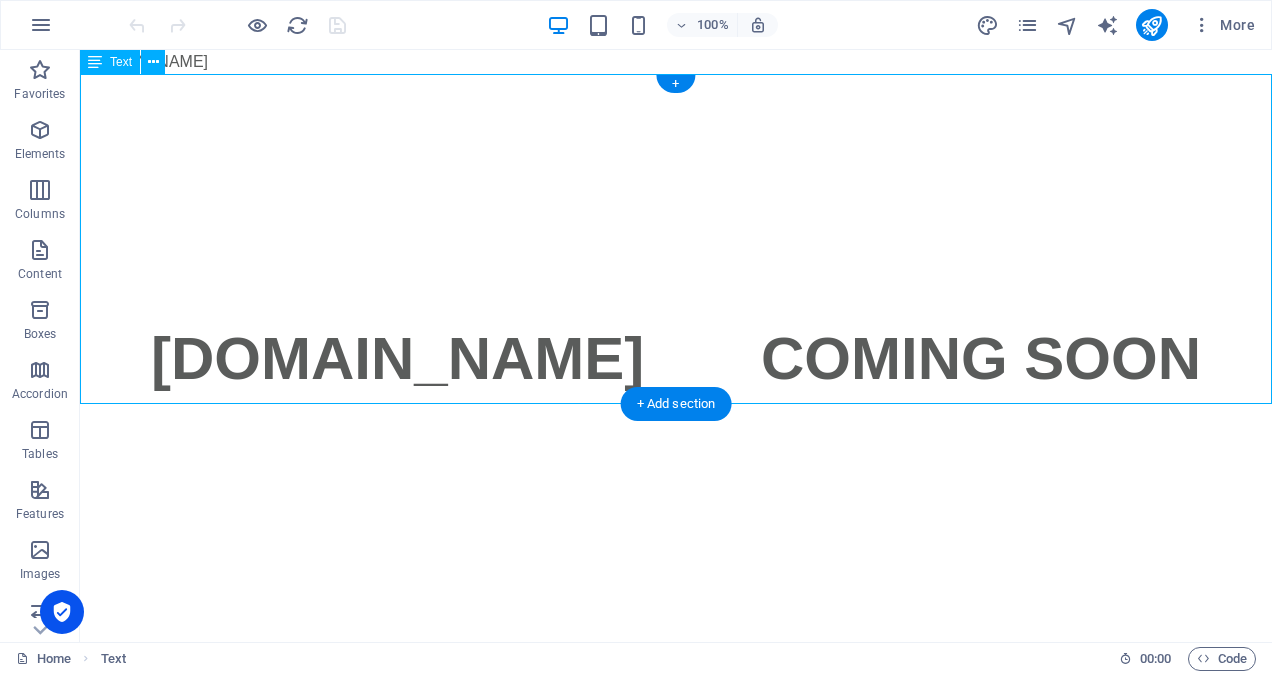 click on "TYGN.COM.AU       COMING SOON" at bounding box center (676, 239) 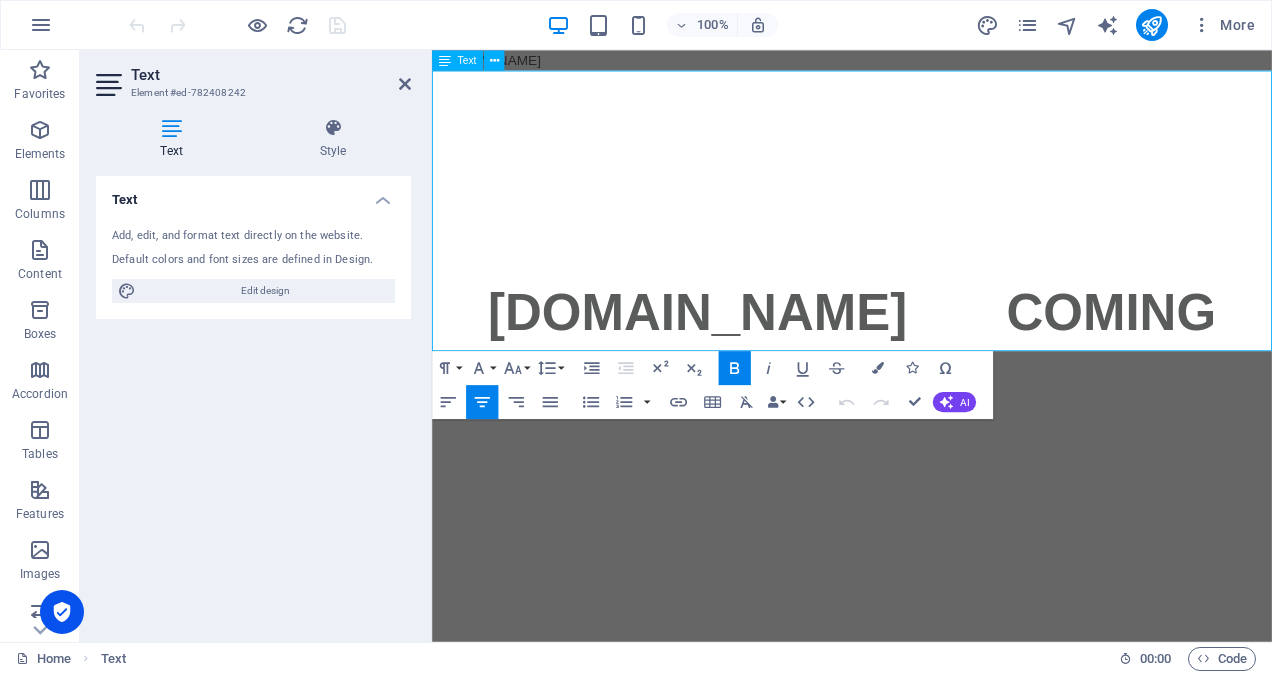 click on "TYGN.COM.AU       COMING SOON" at bounding box center (926, 403) 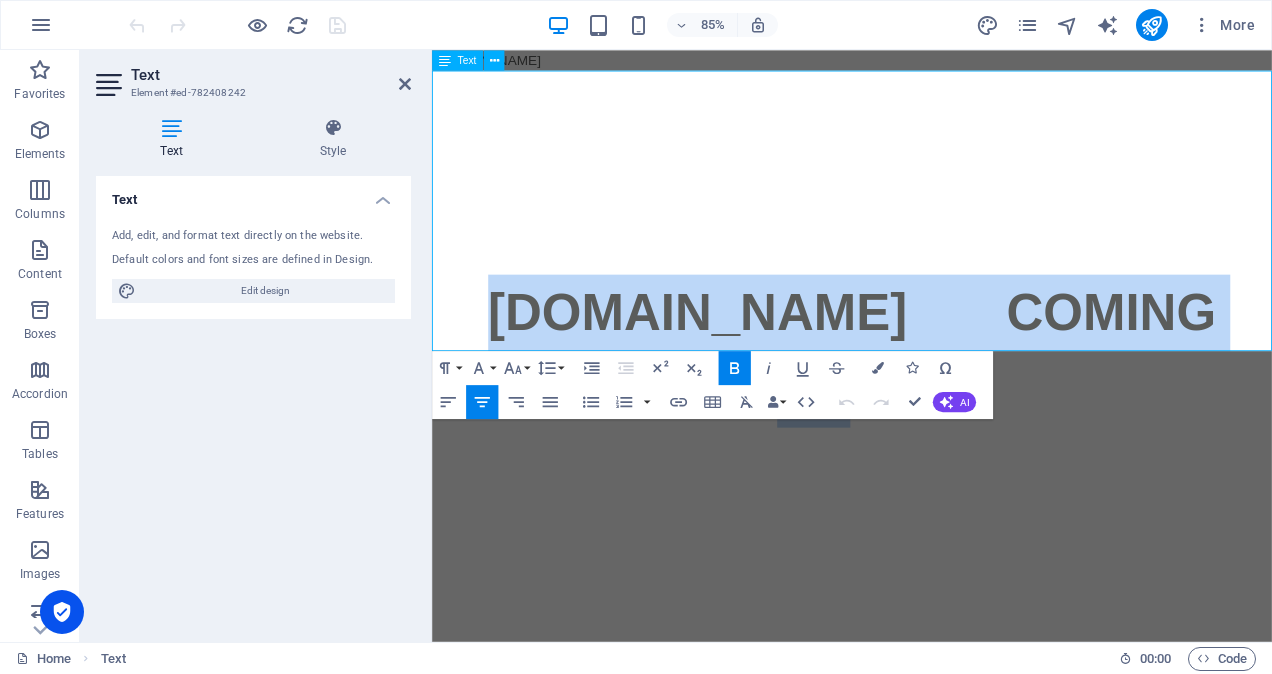 click on "TYGN.COM.AU       COMING SOON" at bounding box center [926, 403] 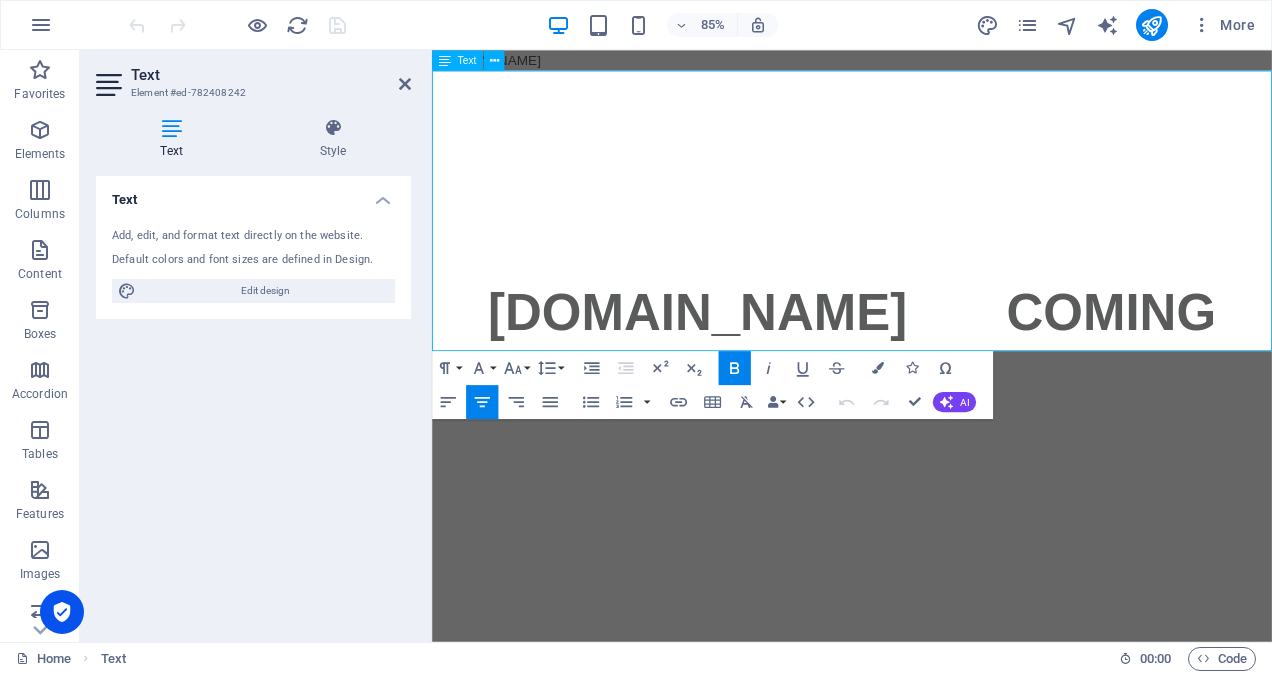 click on "TYGN.COM.AU       COMING SOON" at bounding box center [926, 403] 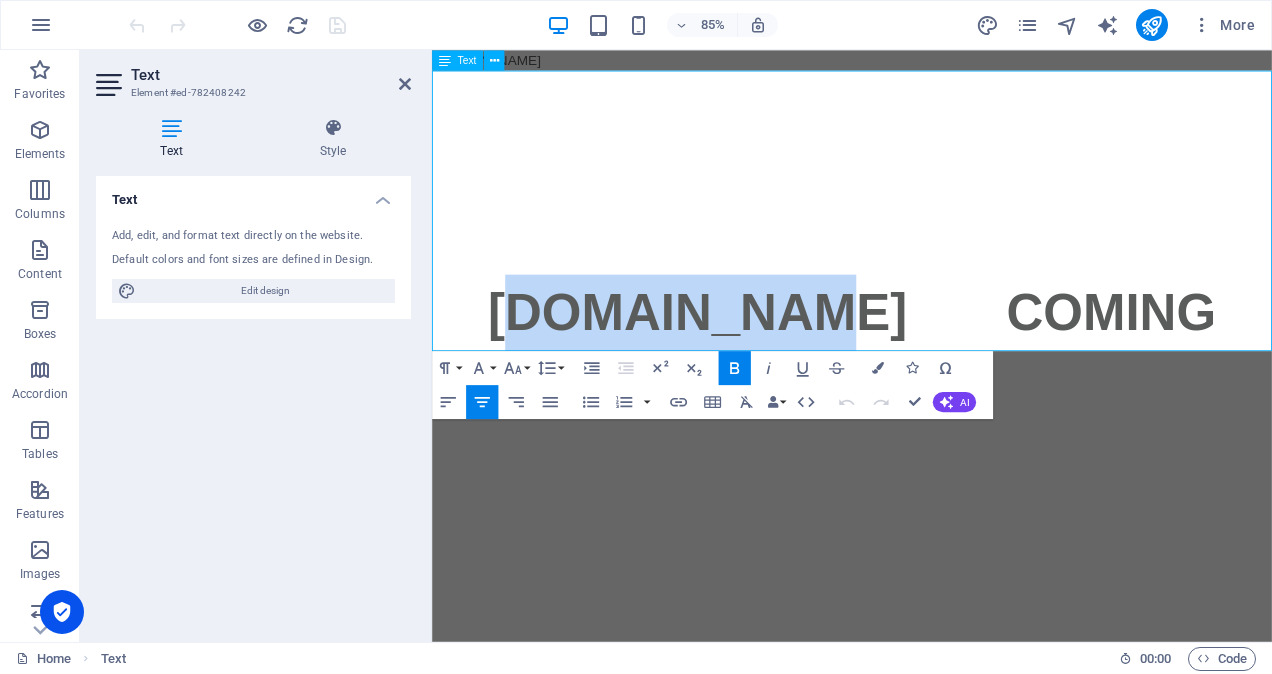 drag, startPoint x: 871, startPoint y: 364, endPoint x: 520, endPoint y: 371, distance: 351.0698 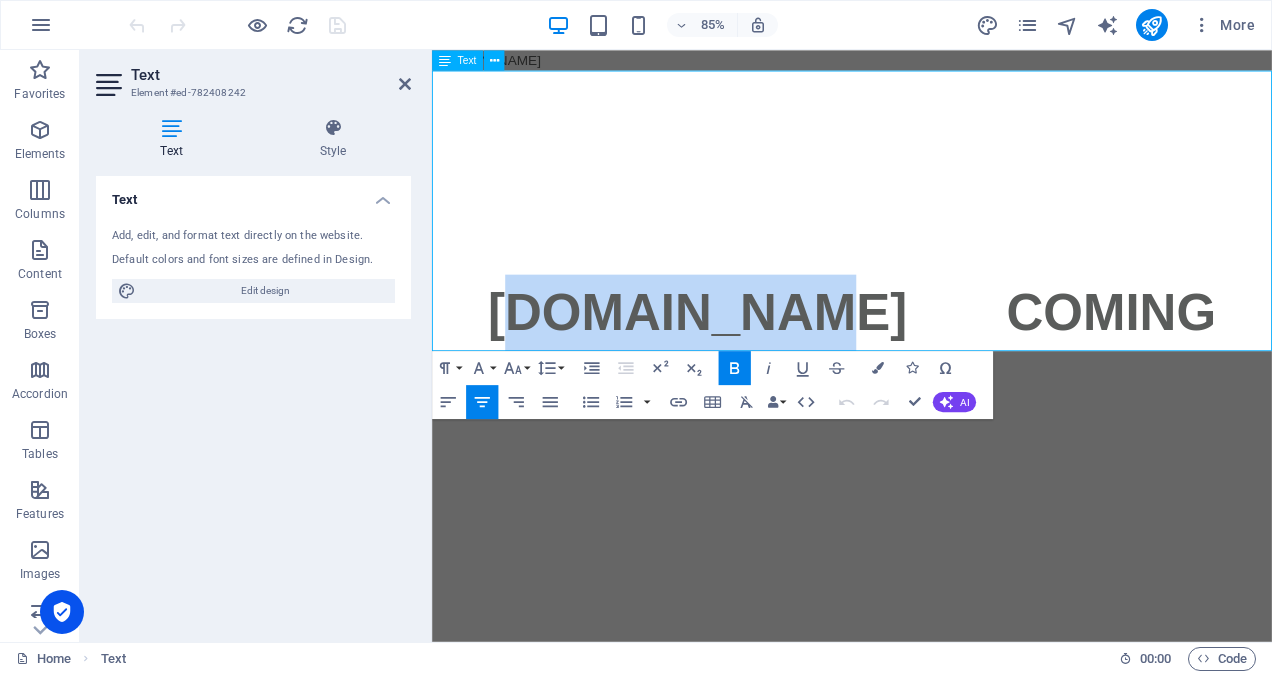 click on "TYGN.COM.AU       COMING SOON" at bounding box center (926, 403) 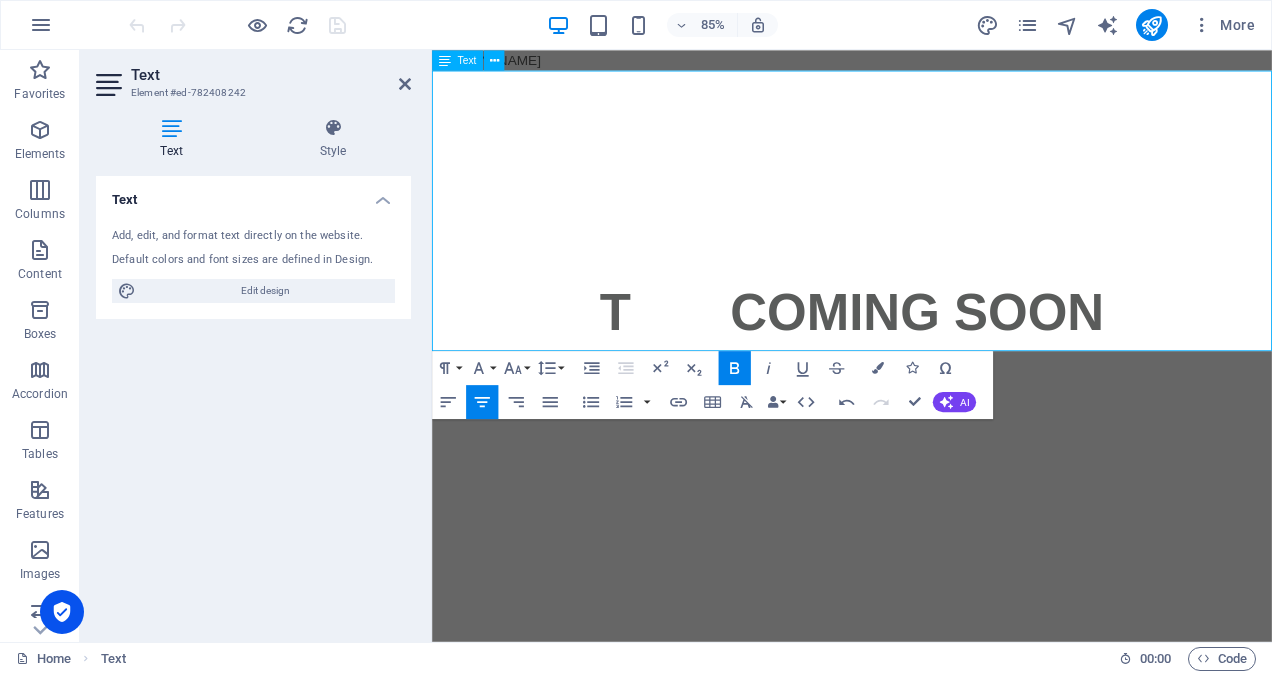 type 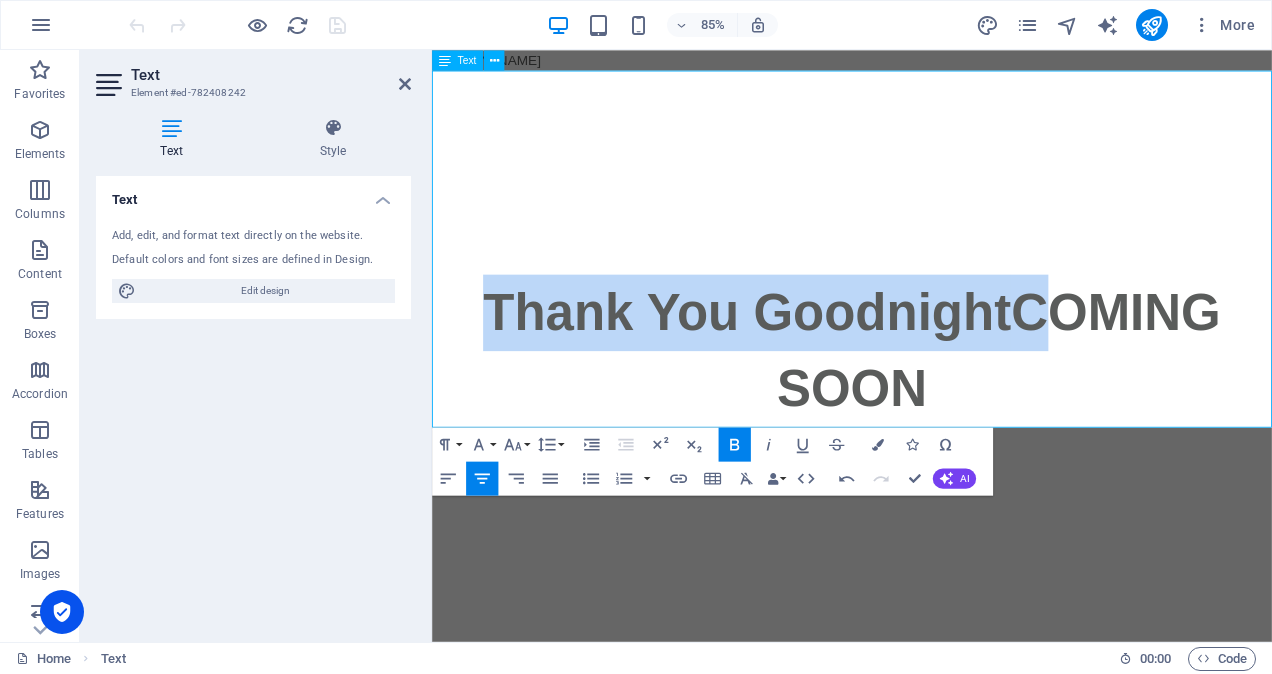 drag, startPoint x: 1069, startPoint y: 356, endPoint x: 471, endPoint y: 345, distance: 598.10114 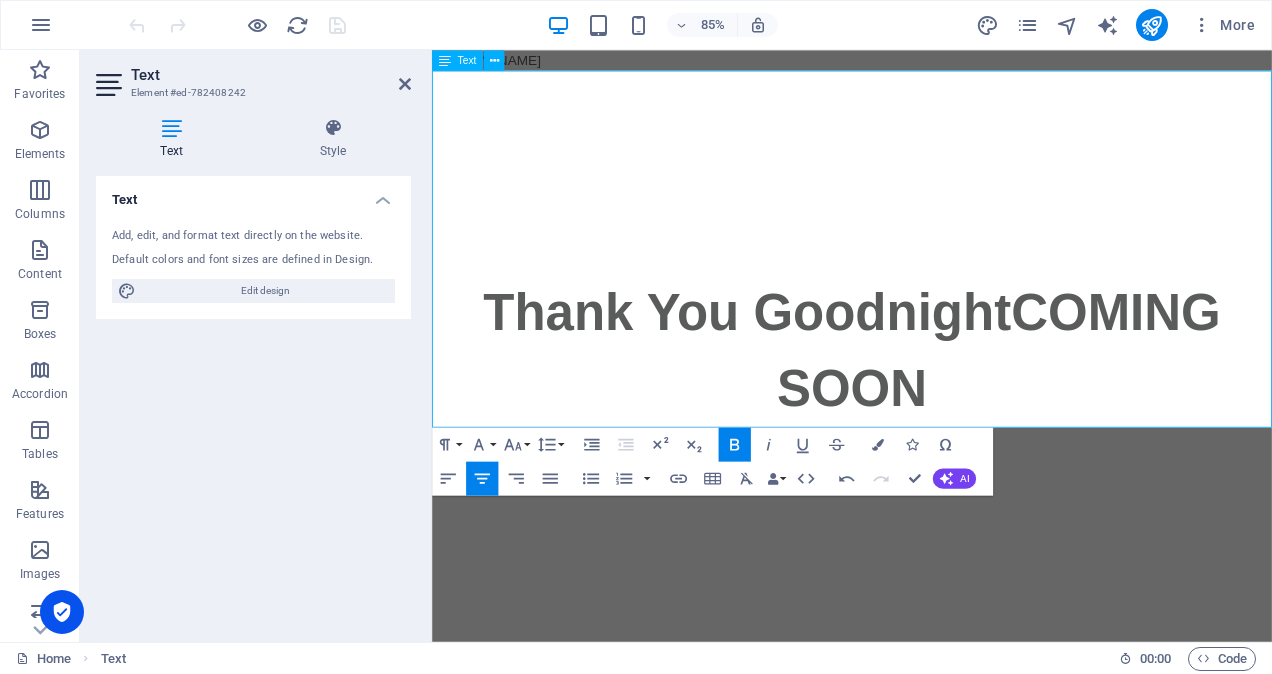 click on "Thank You Goodnight        COMING SOON" at bounding box center [926, 403] 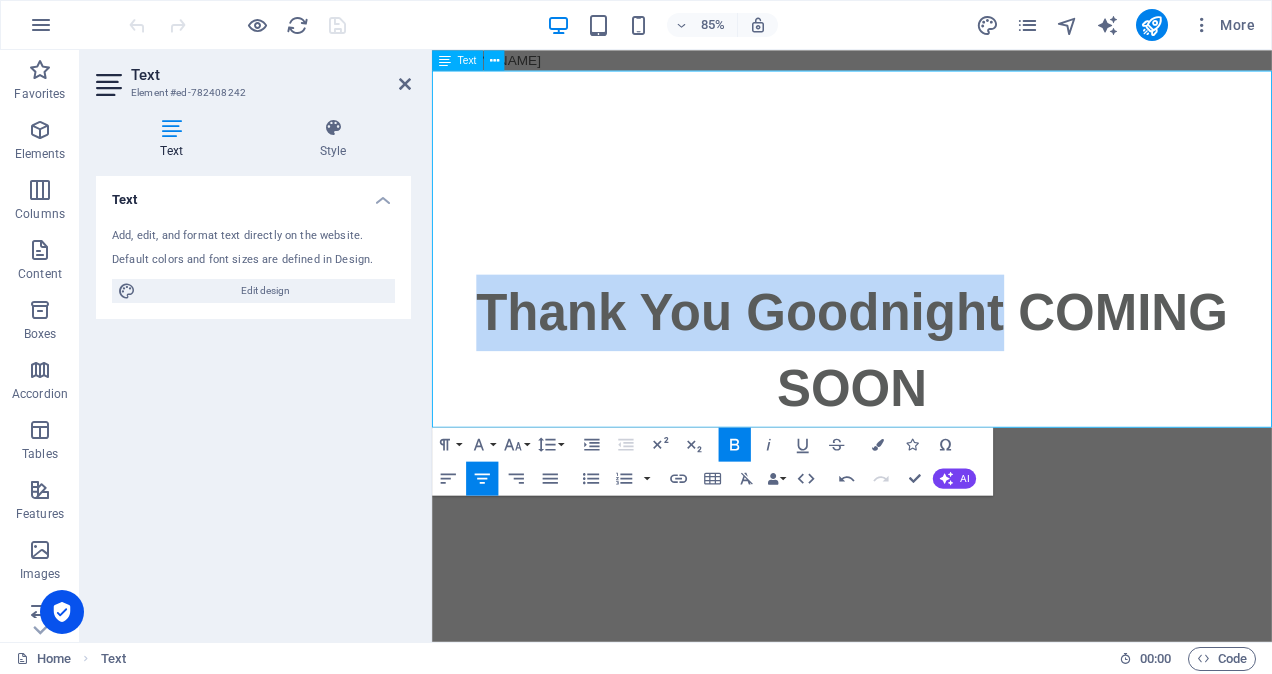 drag, startPoint x: 1098, startPoint y: 367, endPoint x: 496, endPoint y: 347, distance: 602.33215 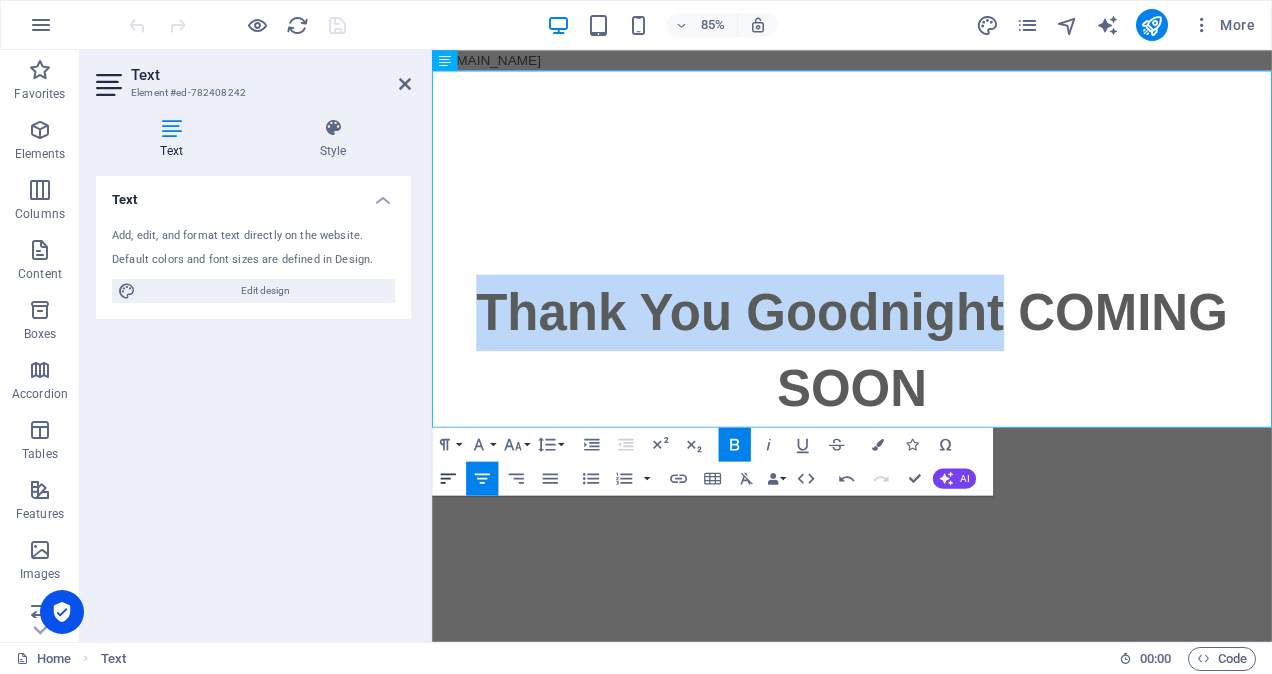 click 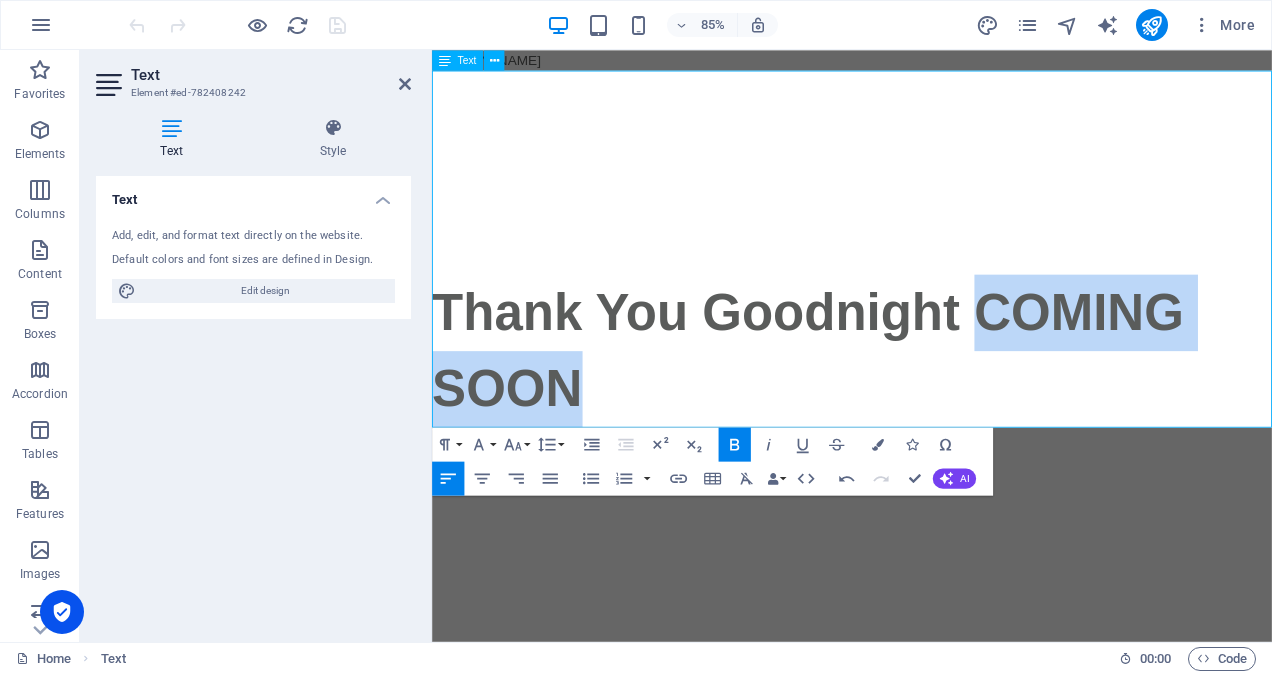 drag, startPoint x: 1020, startPoint y: 369, endPoint x: 1235, endPoint y: 427, distance: 222.68588 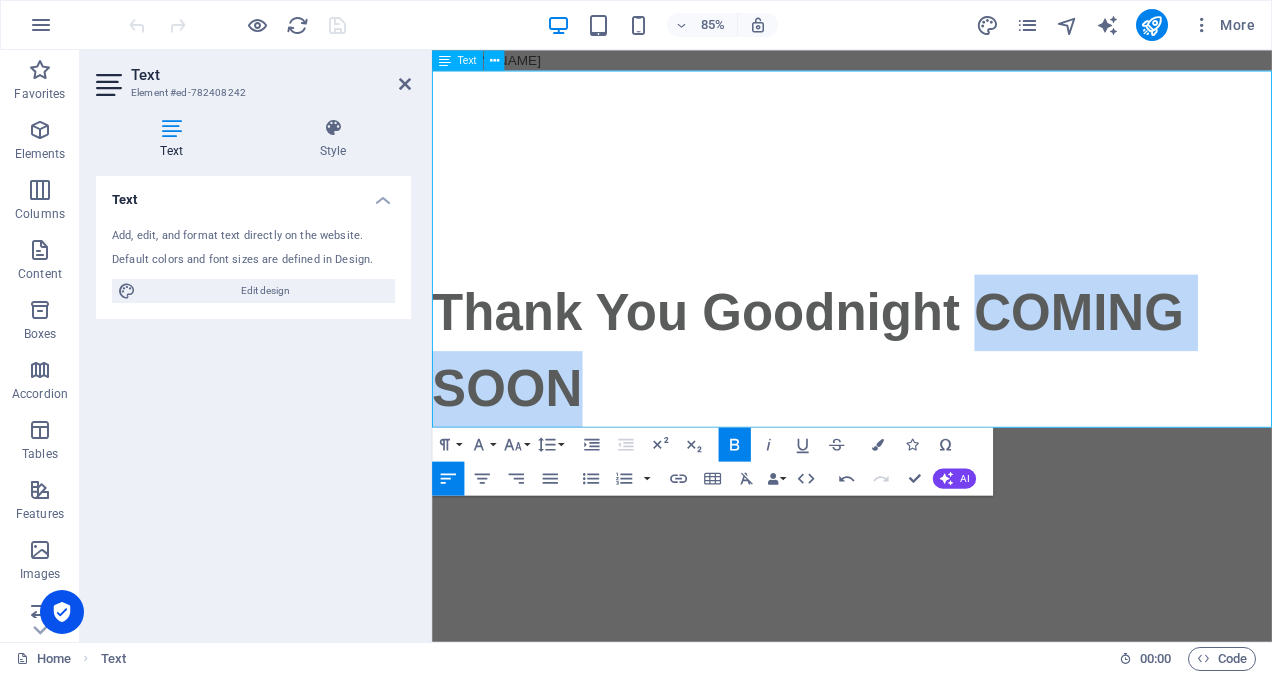 click on "Thank You Goodnight COMING SOON" at bounding box center (926, 404) 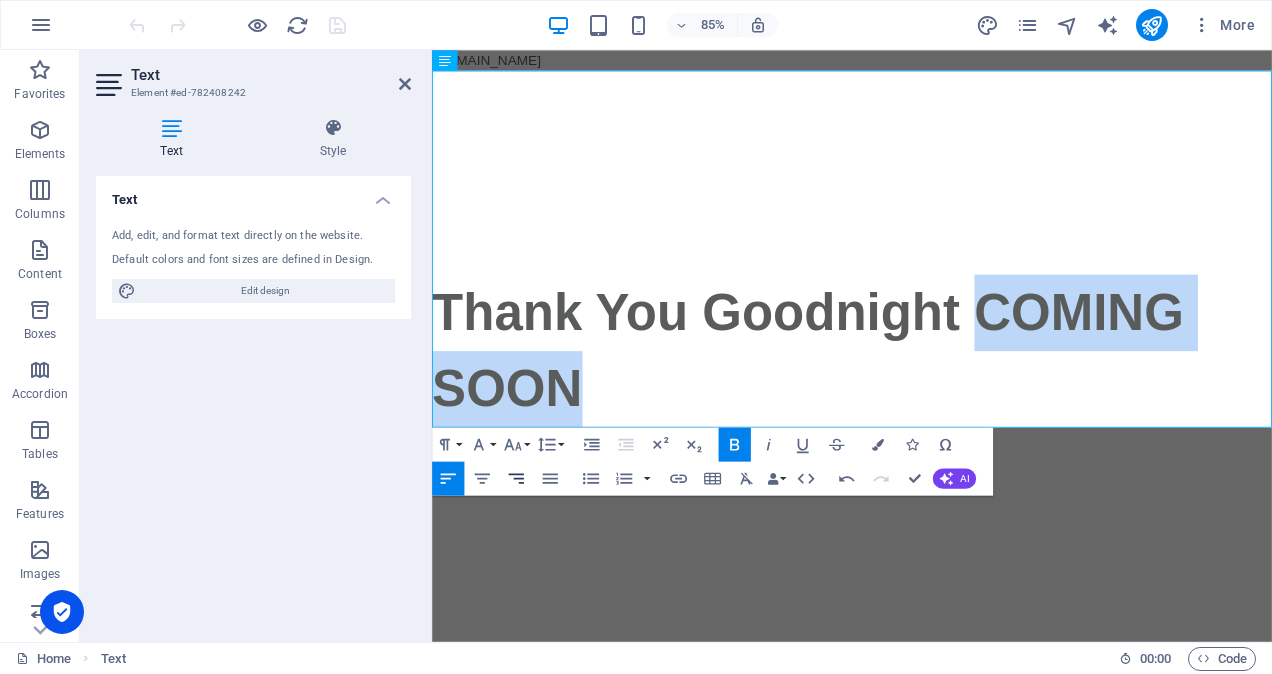 click 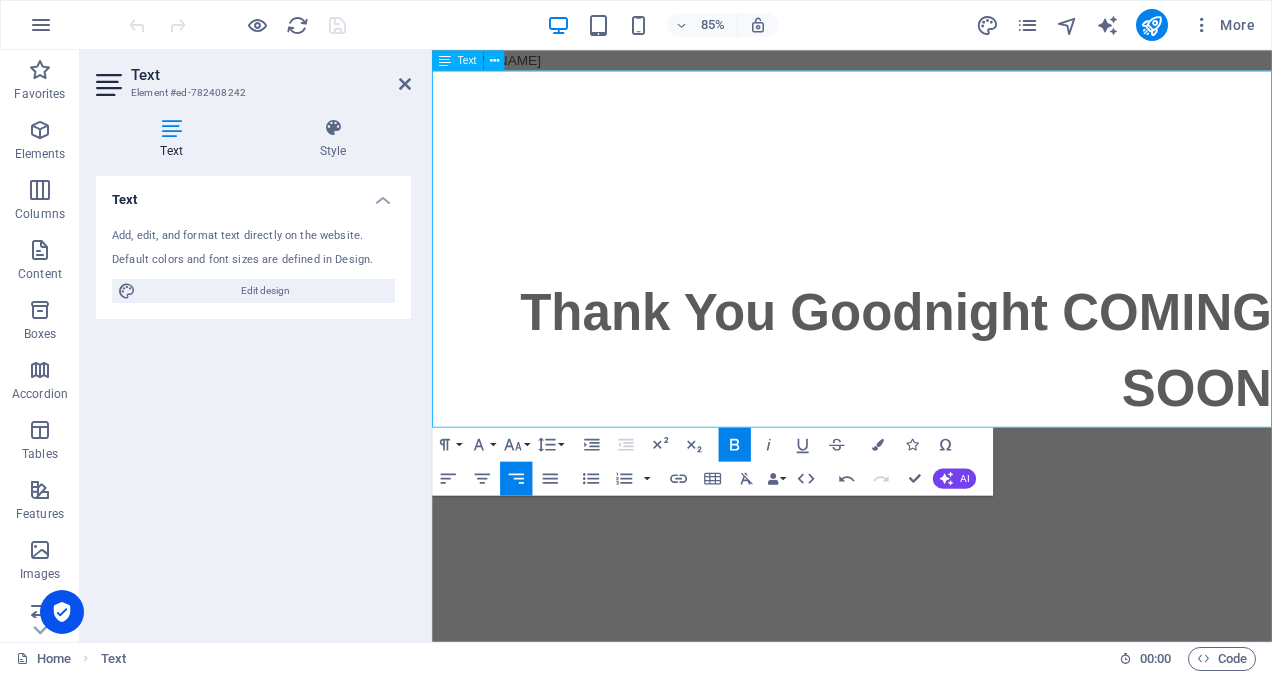 click on "Thank You Goodnight COMING SOON" at bounding box center [978, 403] 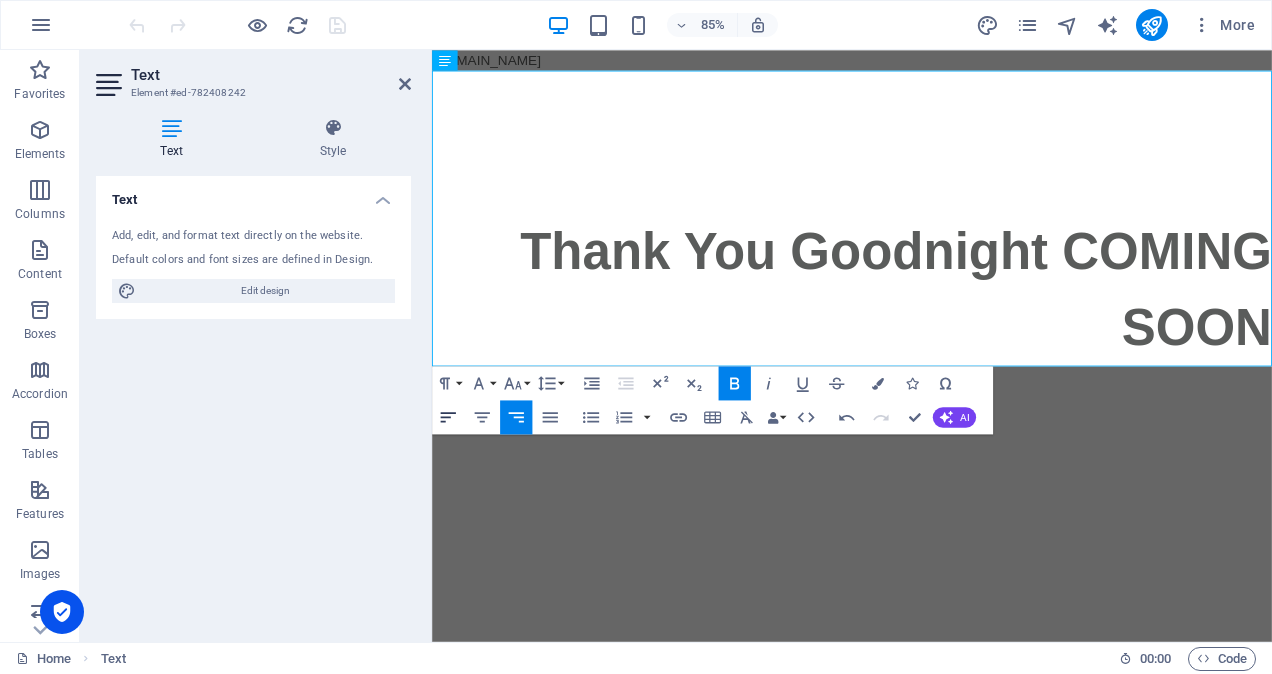 click 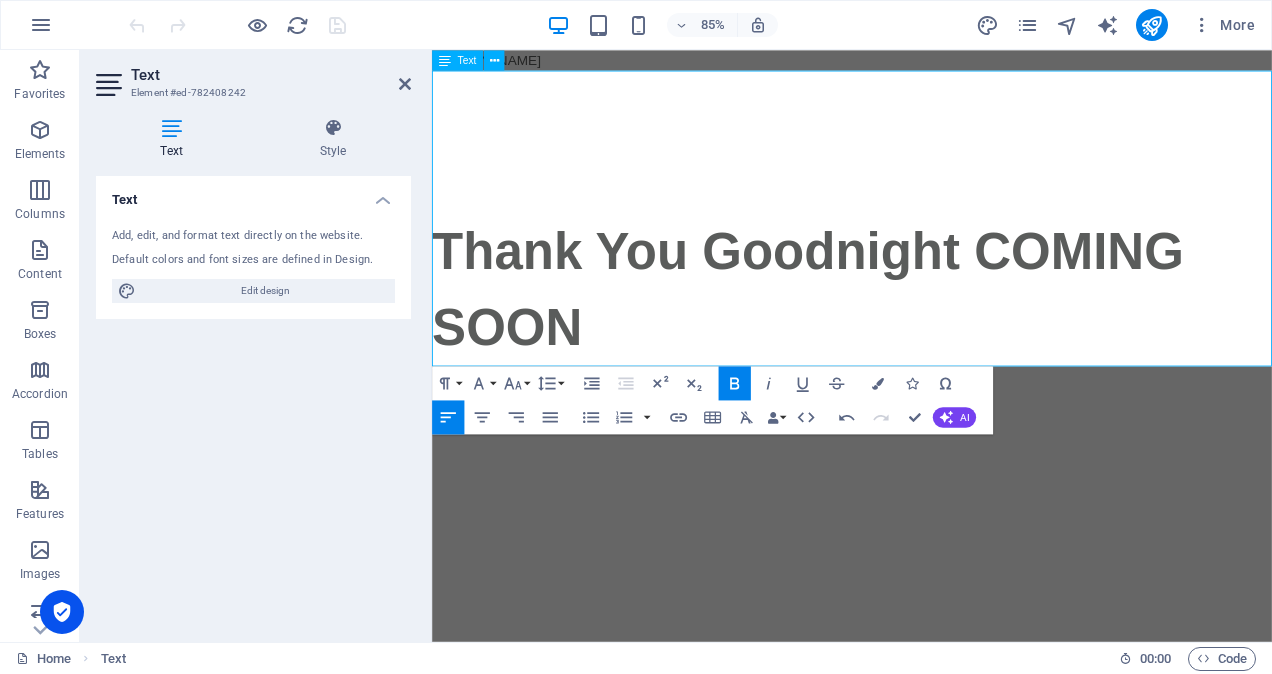 click on "Thank You Goodnight COMING SOON" at bounding box center [874, 331] 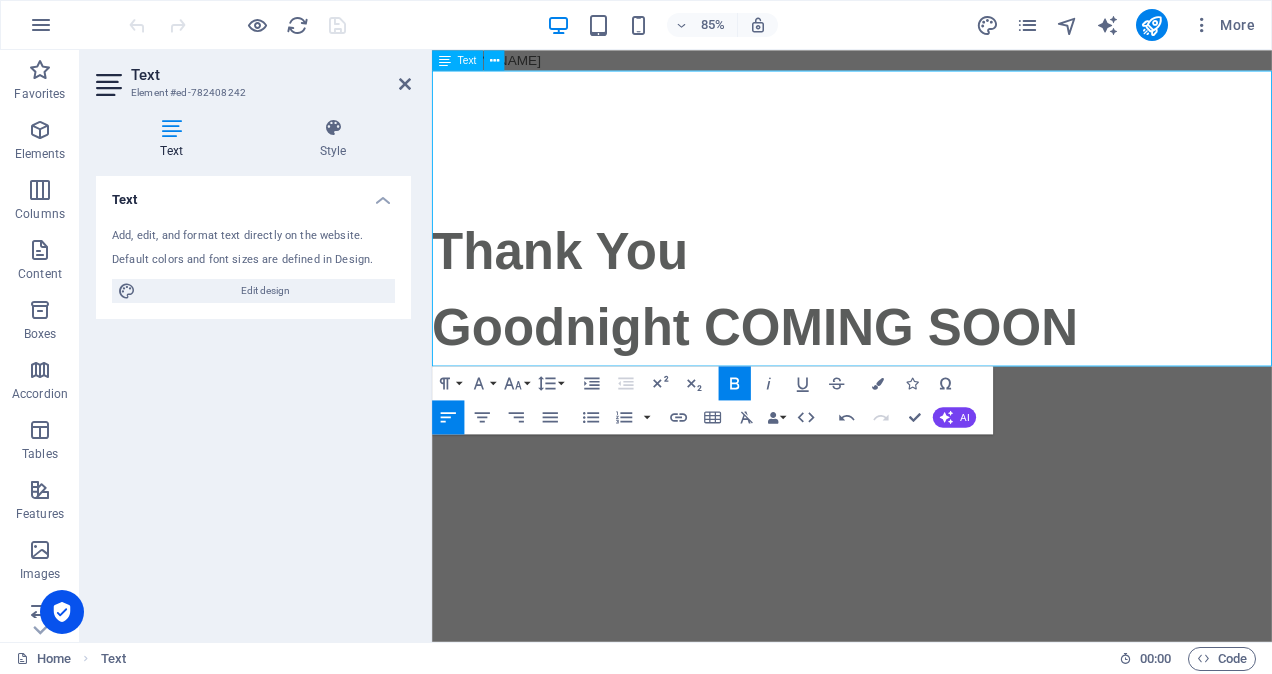 click on "Goodnight COMING SOON" at bounding box center [812, 376] 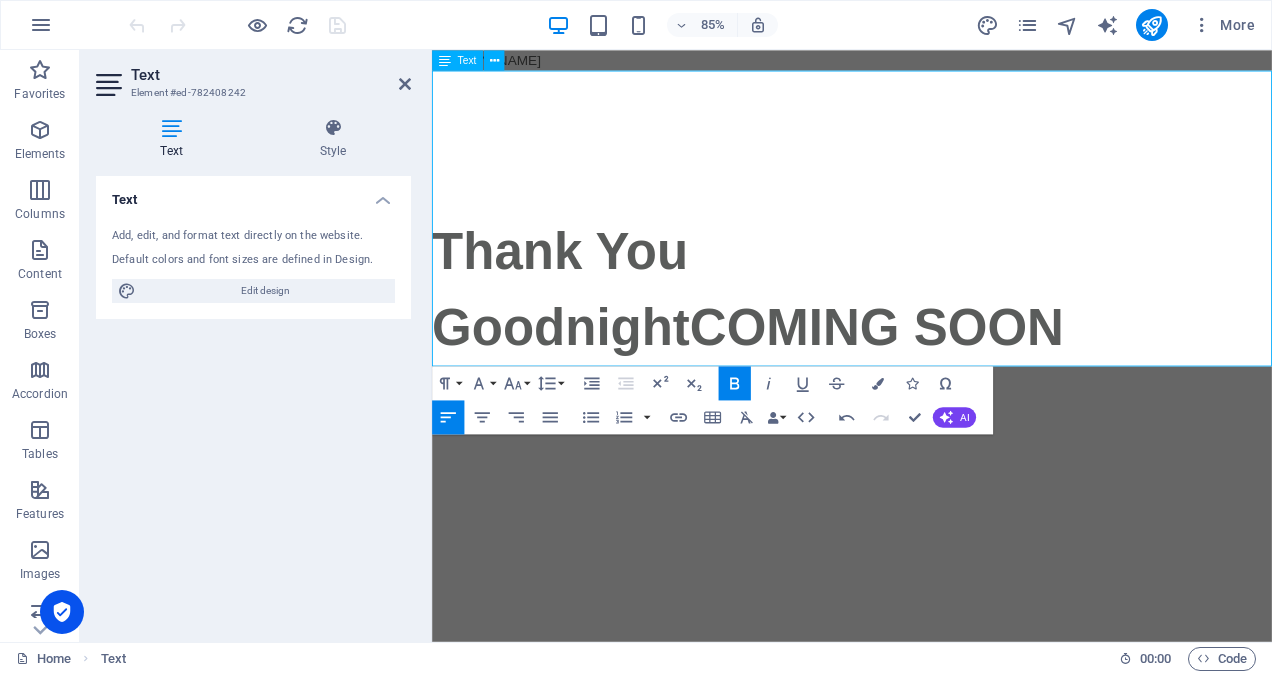 click on "Goodnight                    COMING SOON" at bounding box center (926, 377) 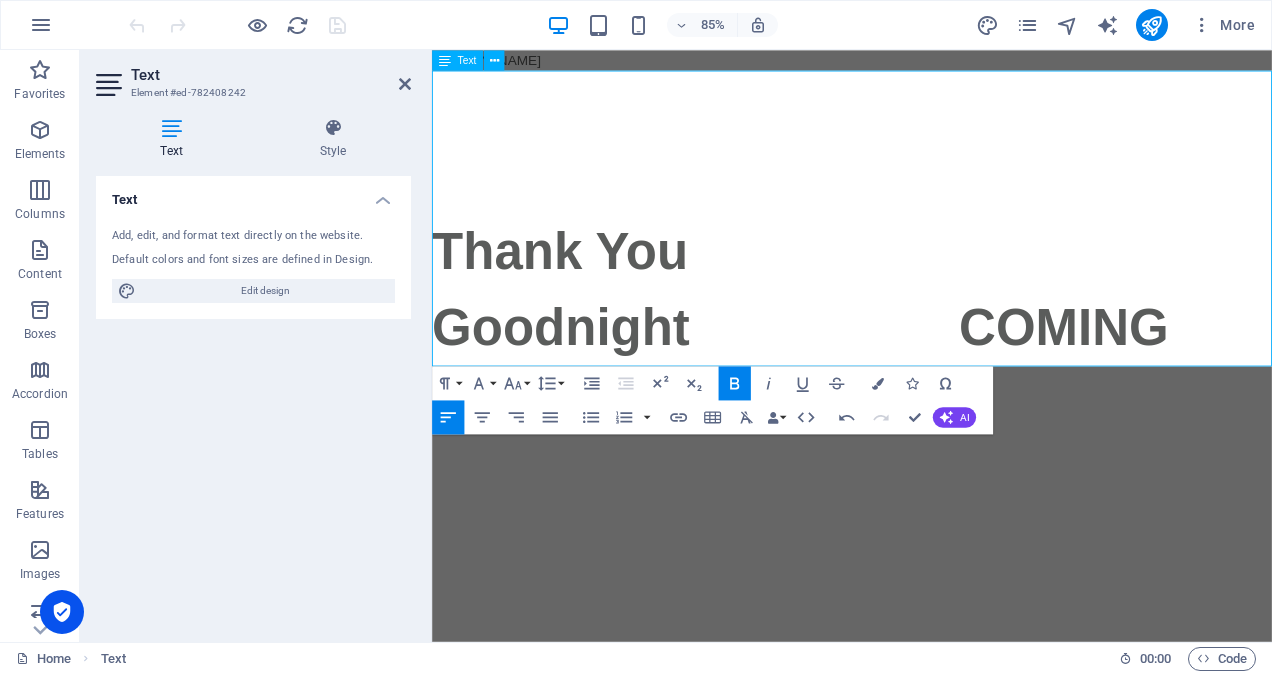 click on "Goodnight                   COMING SOON" at bounding box center (865, 421) 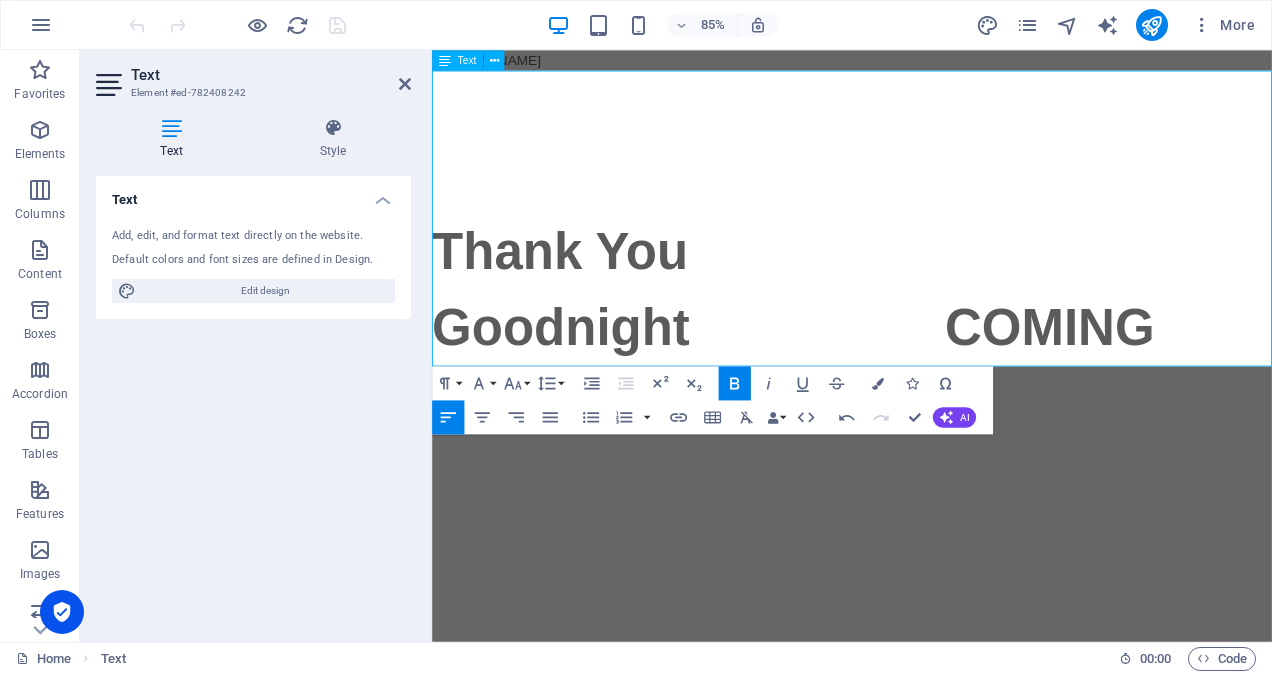 click on "Goodnight                  COMING SOON" at bounding box center [926, 422] 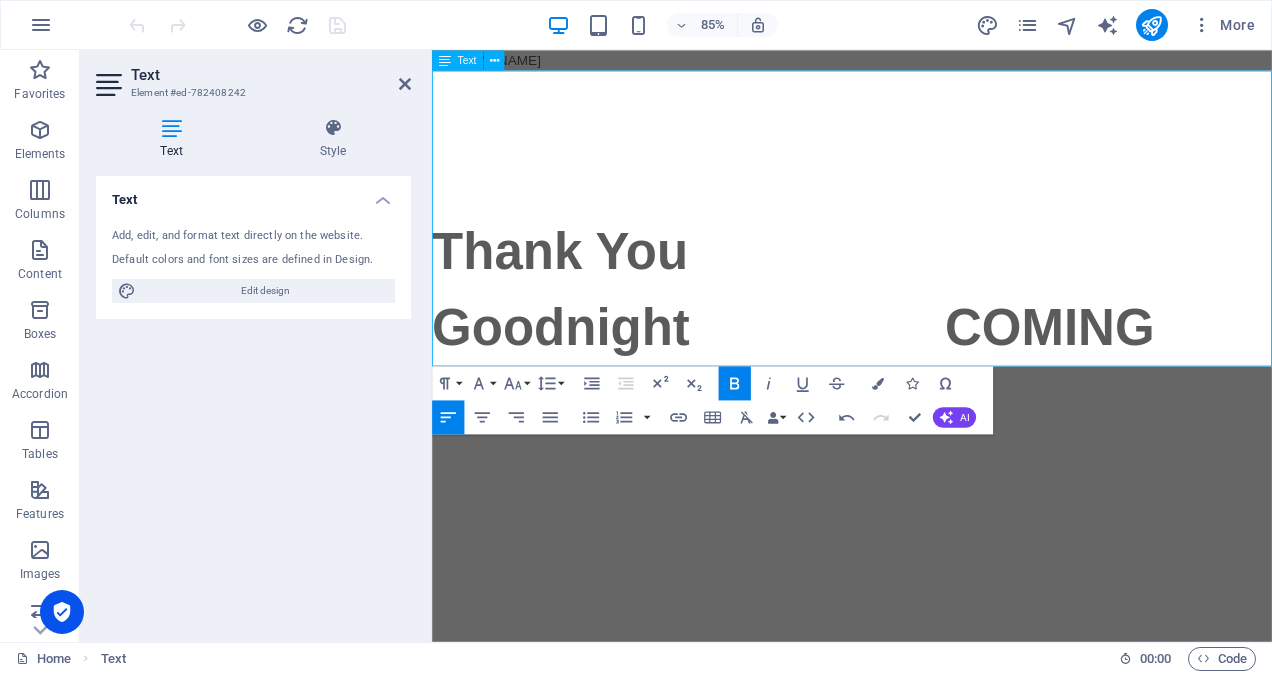 click on "Goodnight                  COMING SOON!" at bounding box center (857, 421) 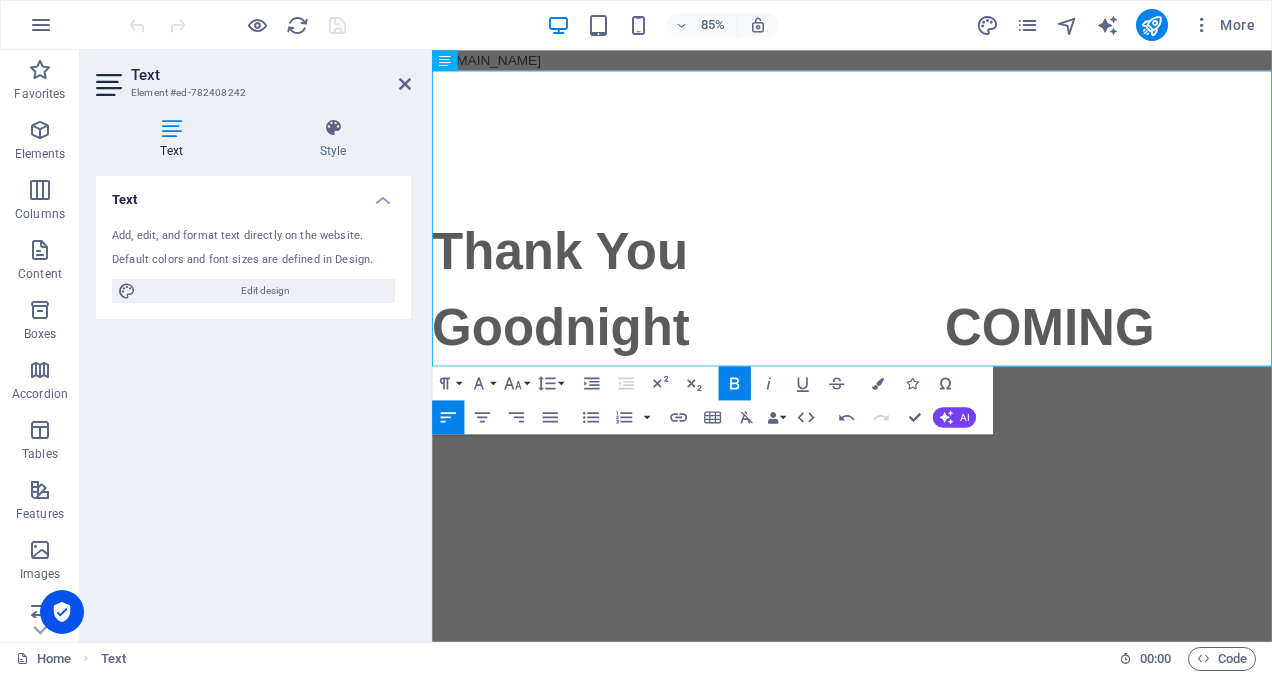 click on "Text Add, edit, and format text directly on the website. Default colors and font sizes are defined in Design. Edit design Alignment Left aligned Centered Right aligned" at bounding box center (253, 401) 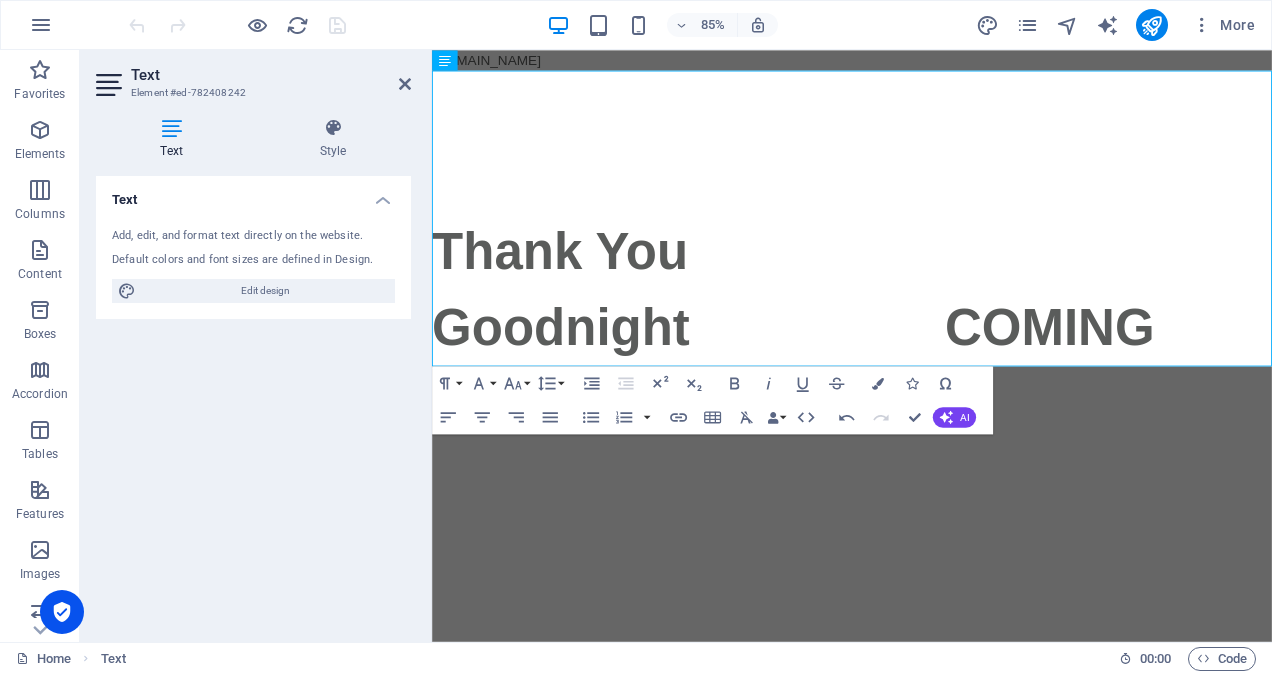 click on "tygn.com.au
Skip to main content
Thank You  Goodnight                  COMING SOON!" at bounding box center [926, 281] 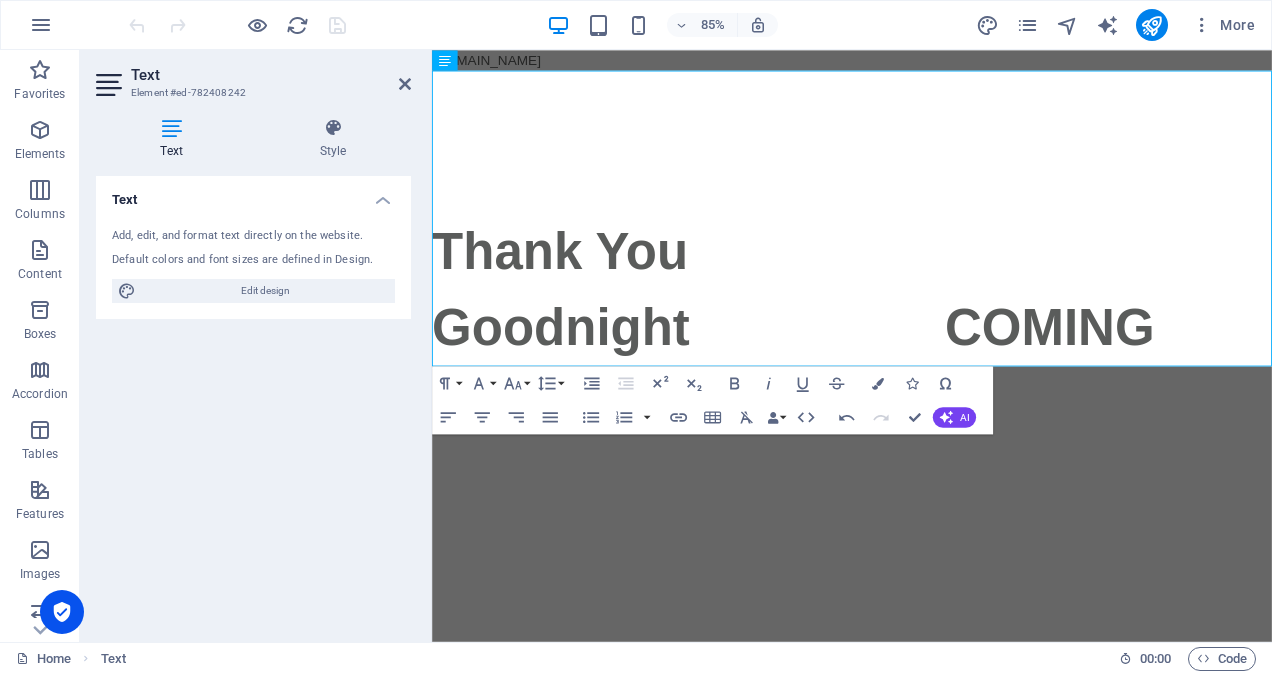 click on "tygn.com.au
Skip to main content
Thank You  Goodnight                  COMING SOON!" at bounding box center (926, 281) 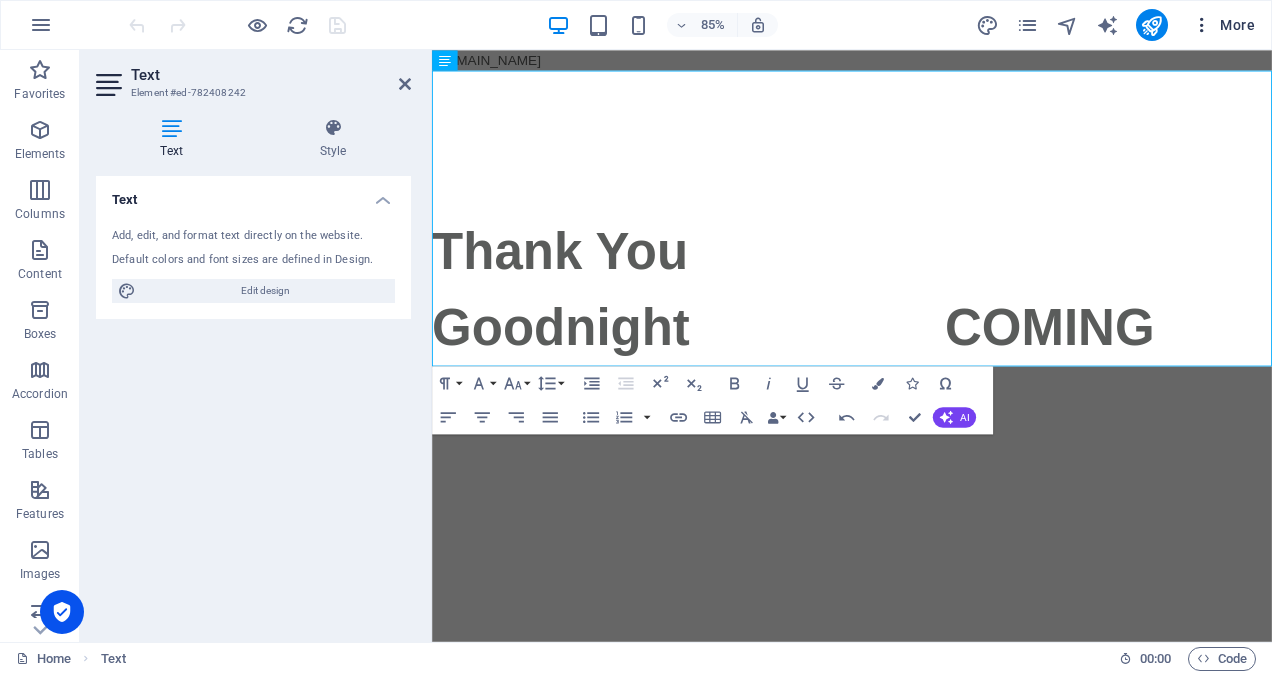 click on "More" at bounding box center [1223, 25] 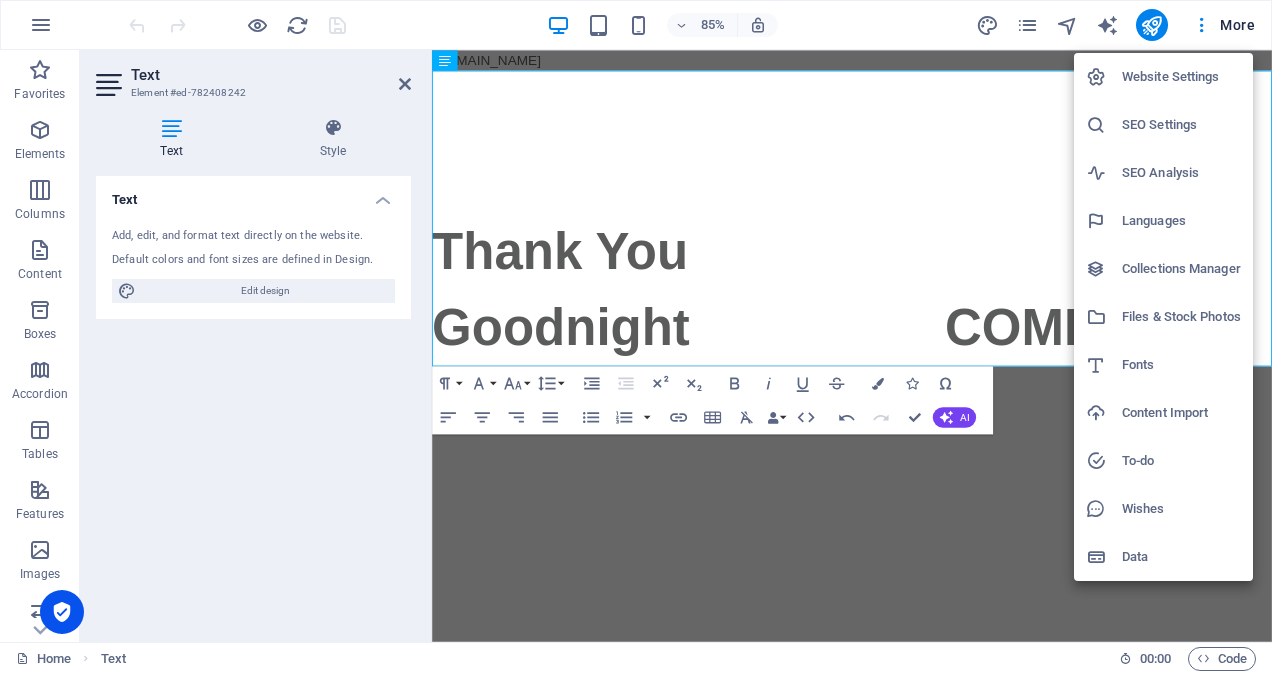 click at bounding box center (636, 337) 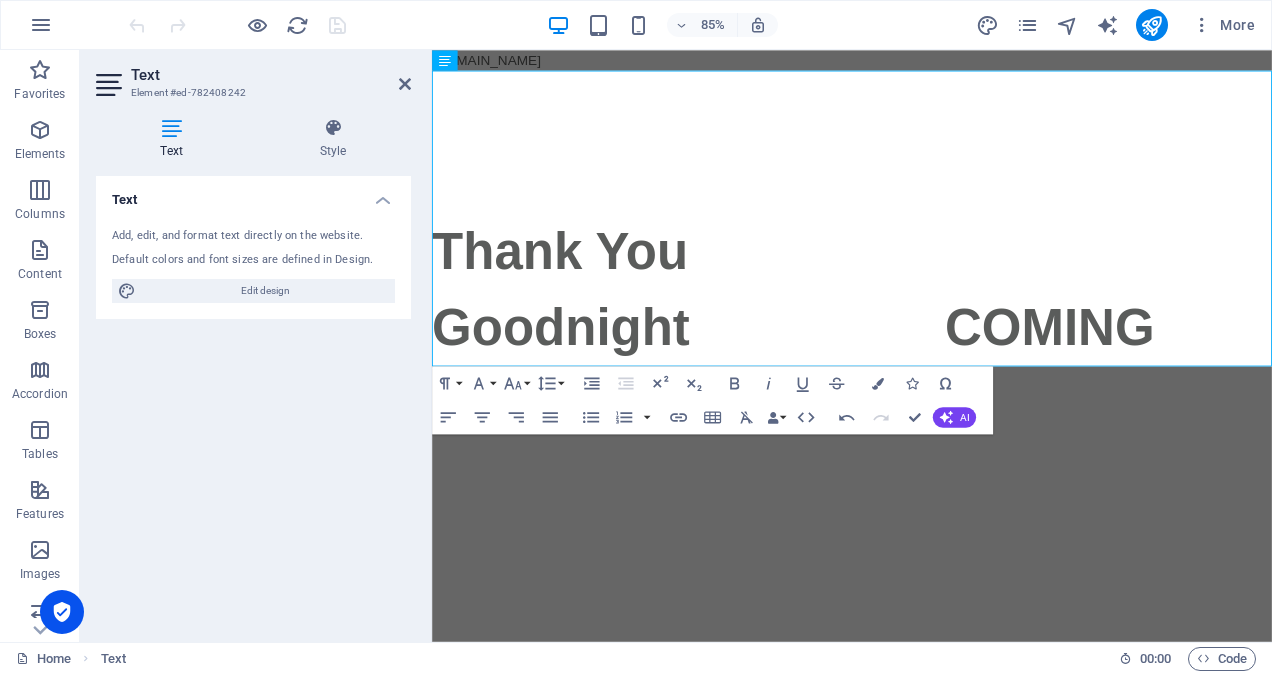 click at bounding box center (1202, 25) 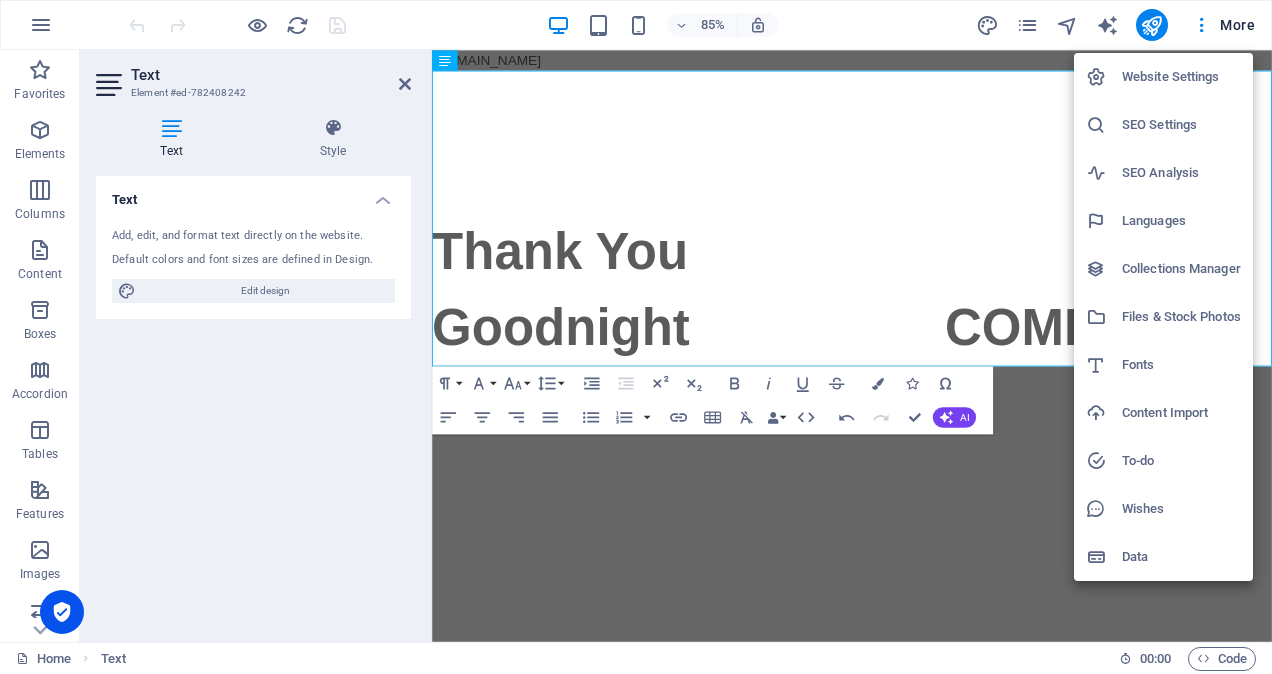 click at bounding box center (636, 337) 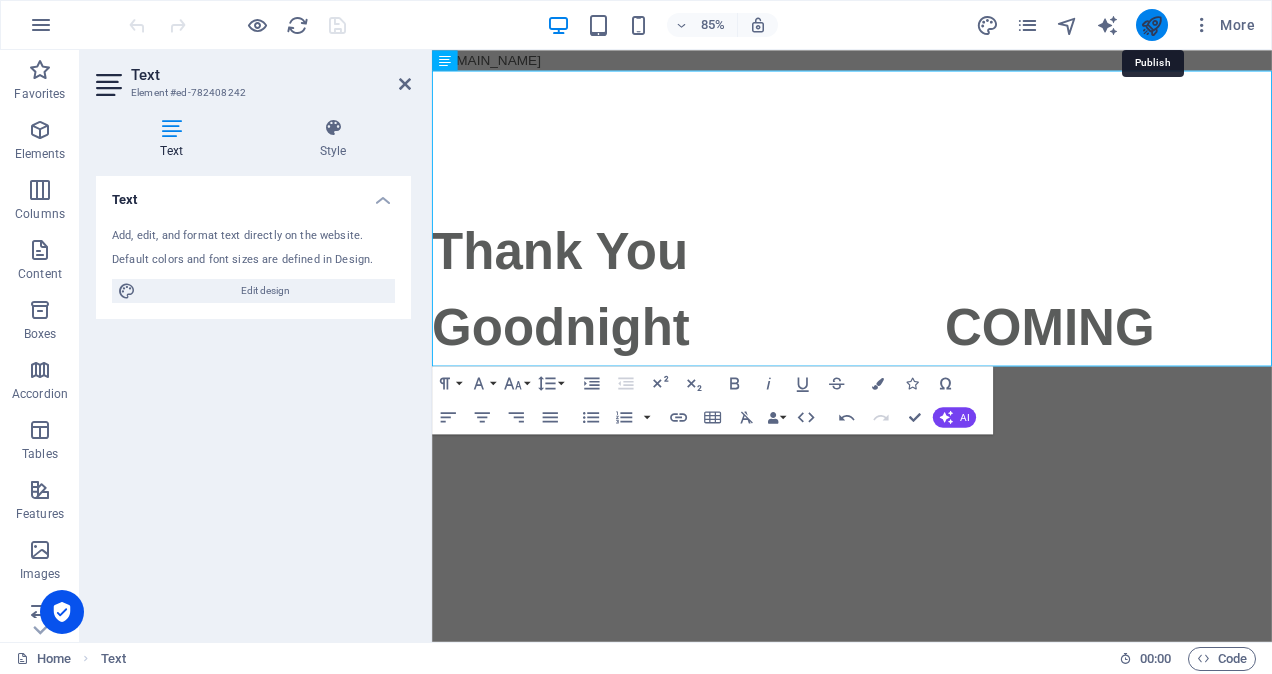click at bounding box center (1151, 25) 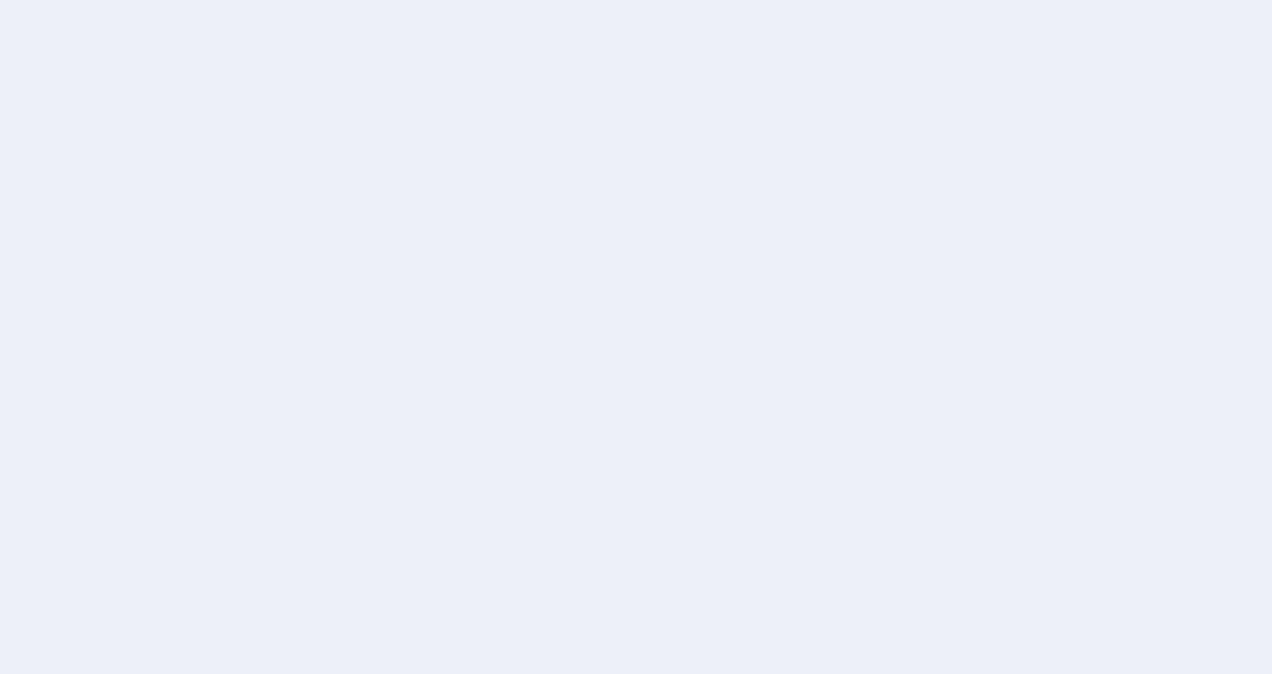 scroll, scrollTop: 0, scrollLeft: 0, axis: both 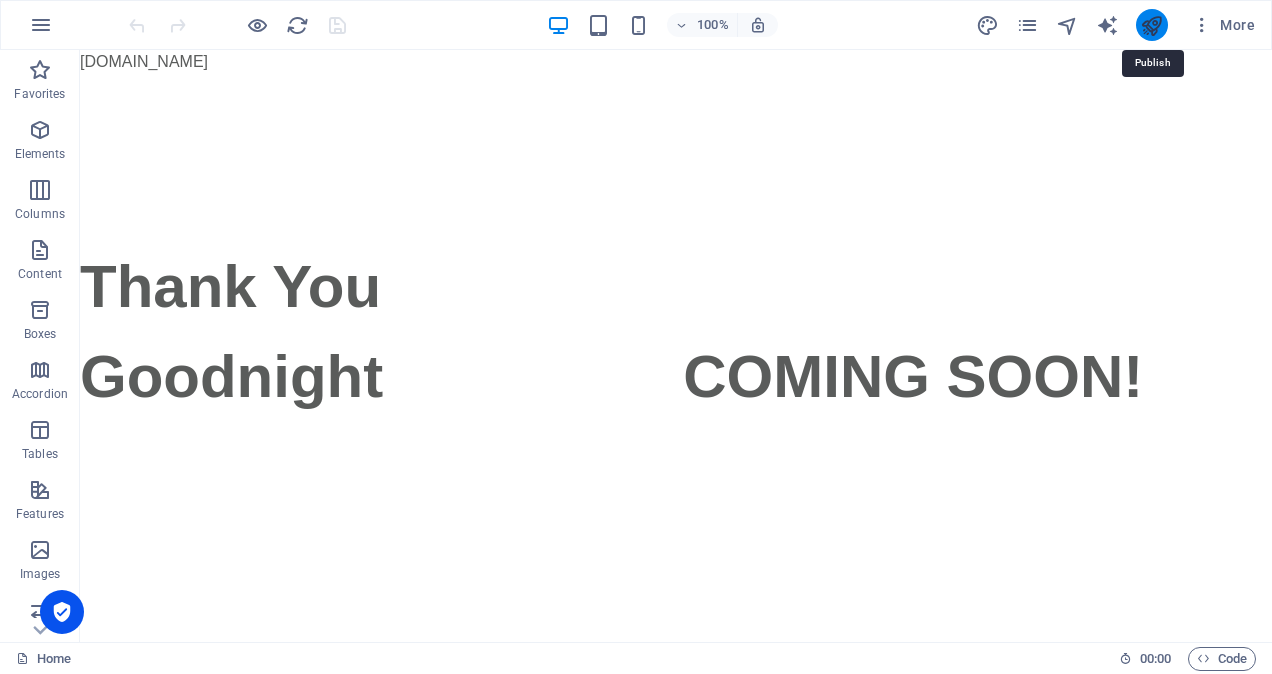 click at bounding box center [1151, 25] 